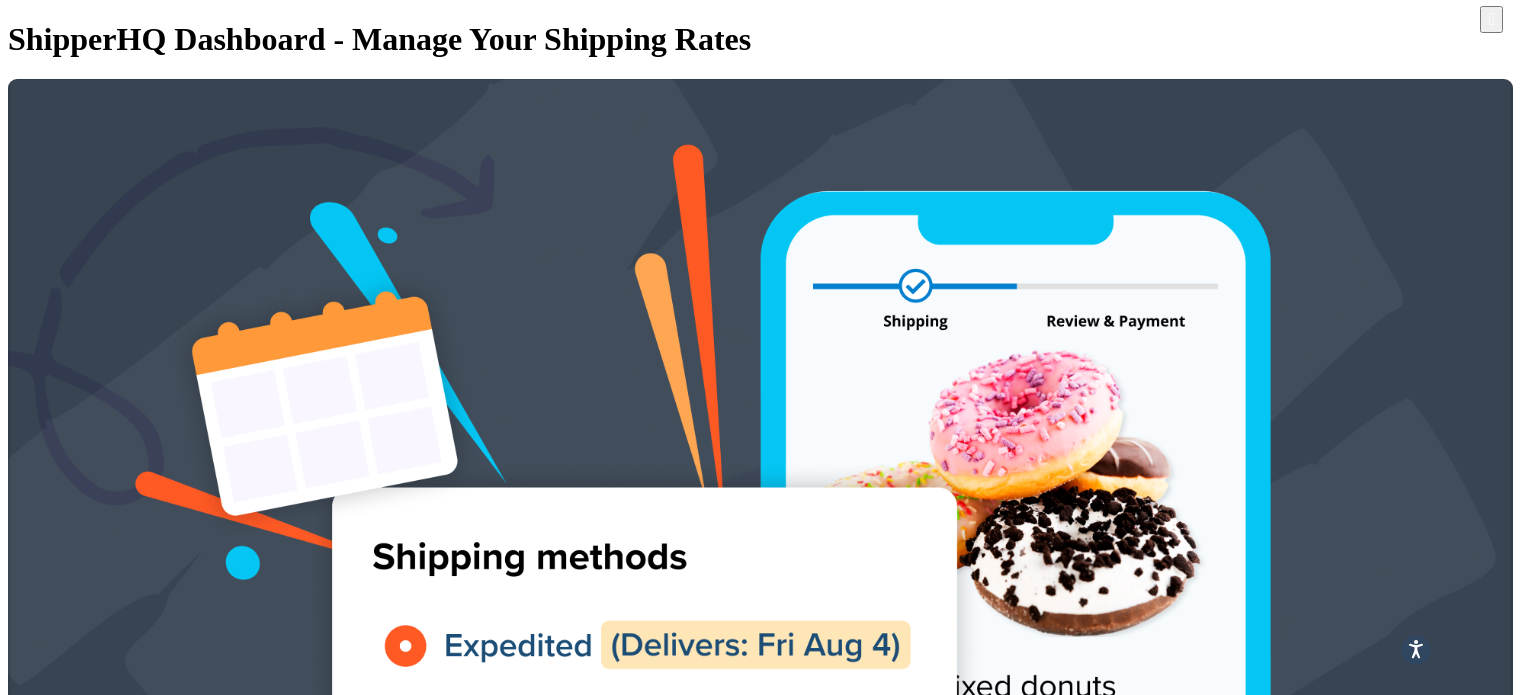 scroll, scrollTop: 0, scrollLeft: 0, axis: both 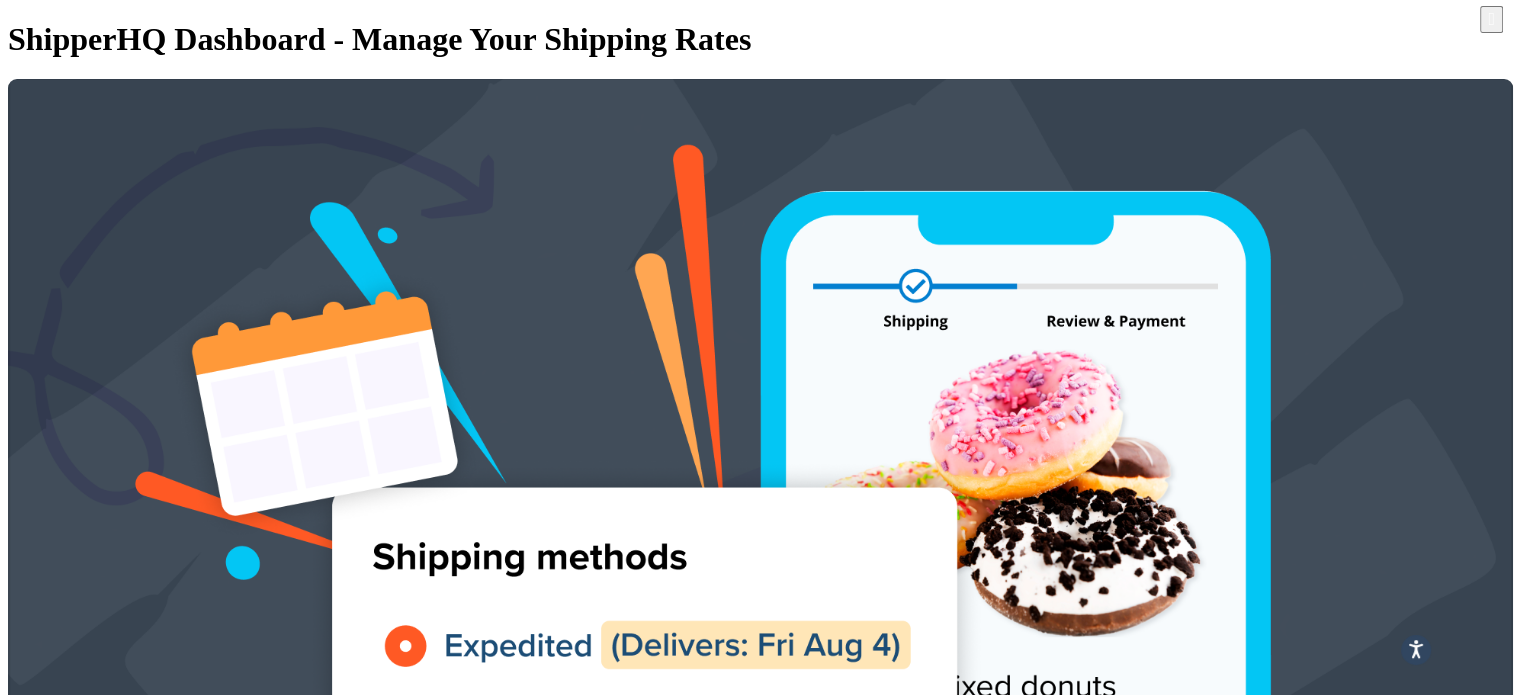 click at bounding box center [234, 4608] 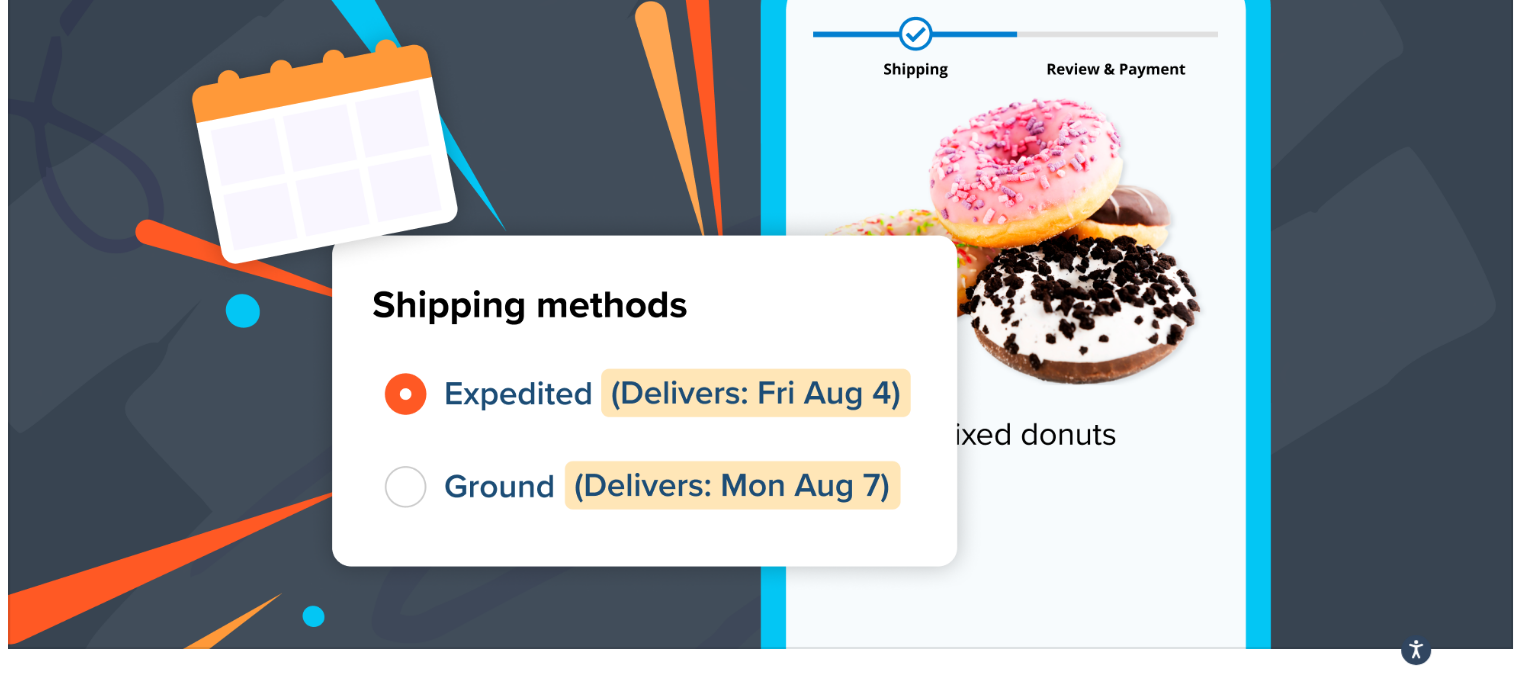 scroll, scrollTop: 300, scrollLeft: 0, axis: vertical 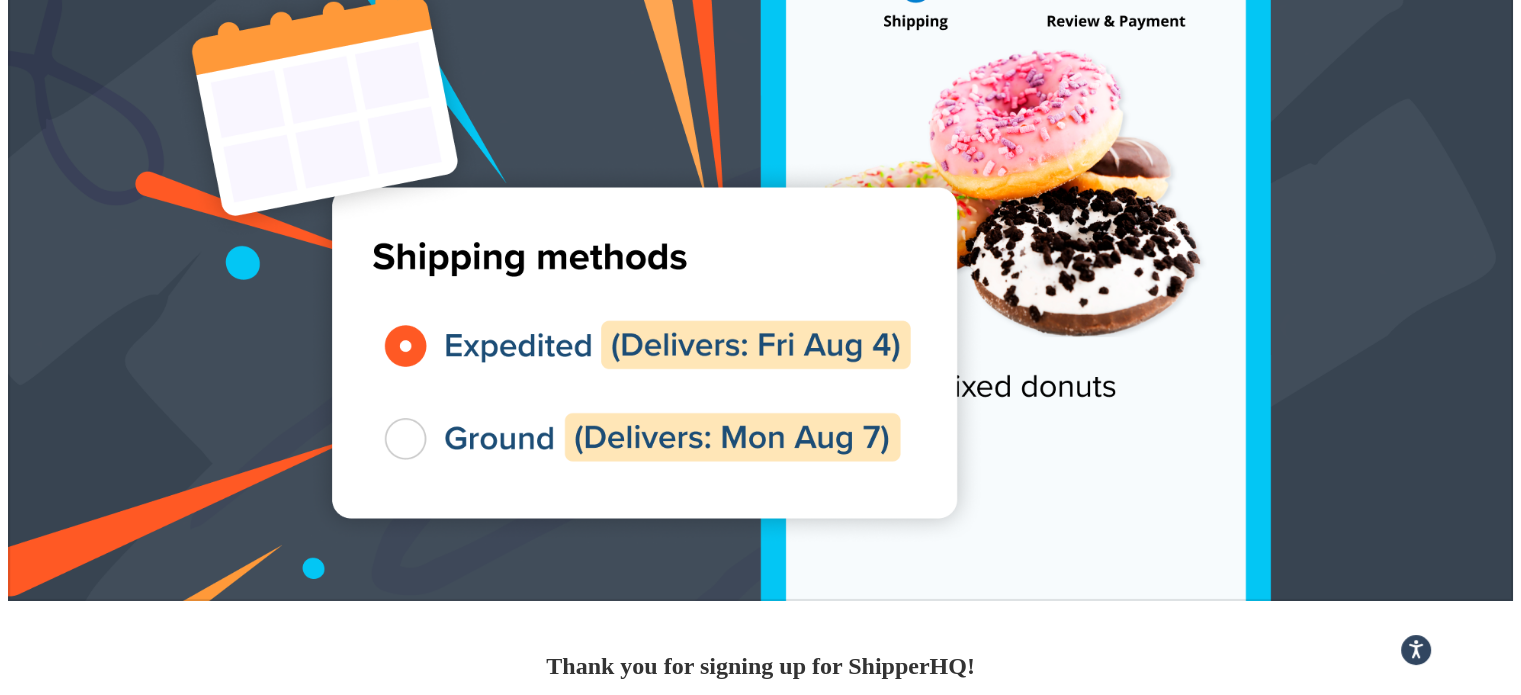 click on "Aust Post Adelaide Metro" at bounding box center (234, 3288) 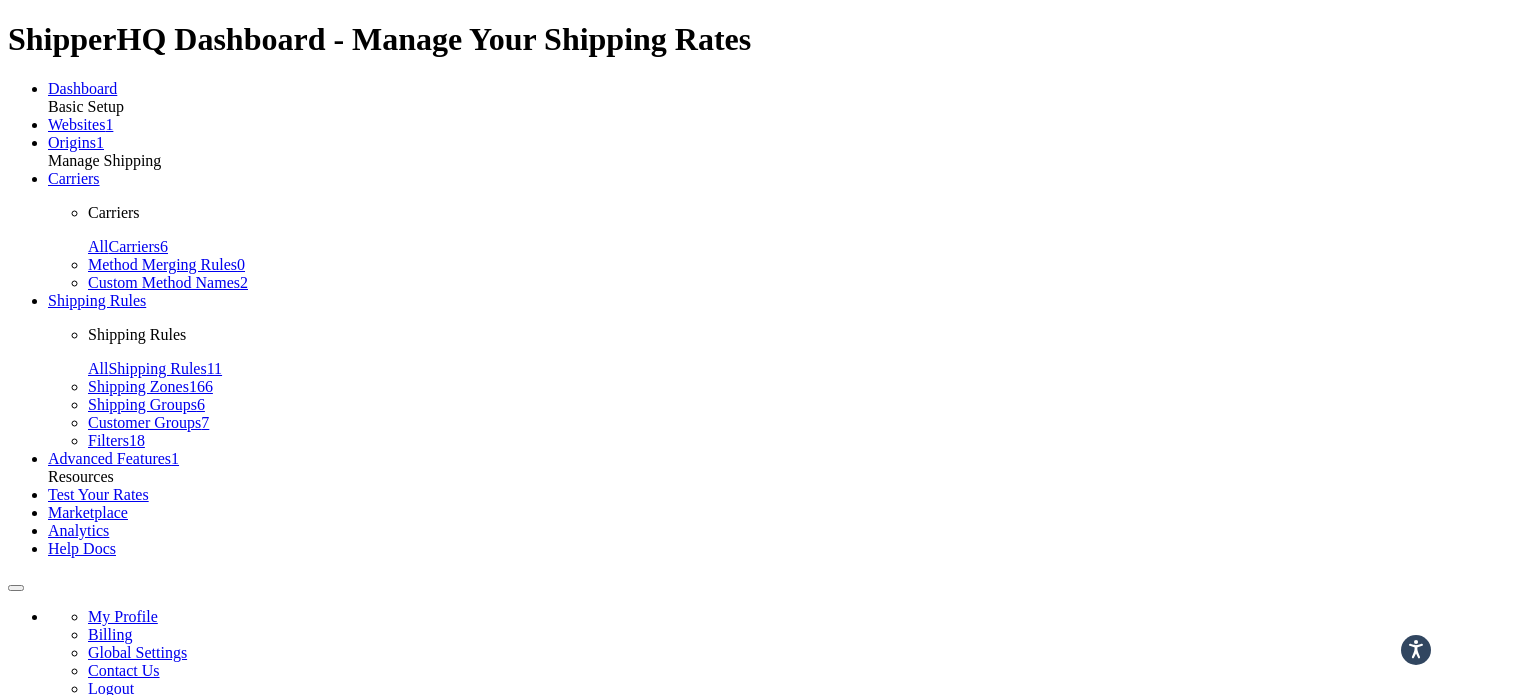 scroll, scrollTop: 0, scrollLeft: 0, axis: both 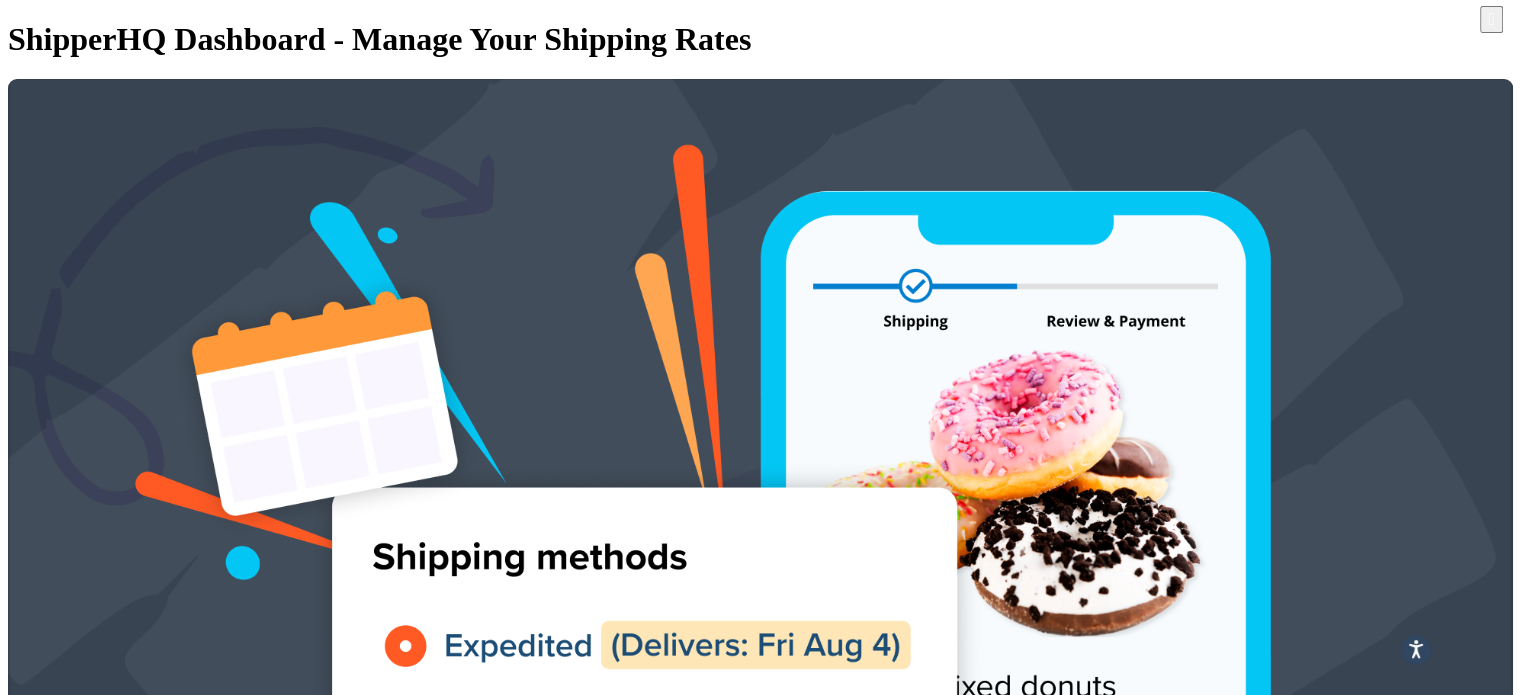 click on "aust post" at bounding box center [234, 4608] 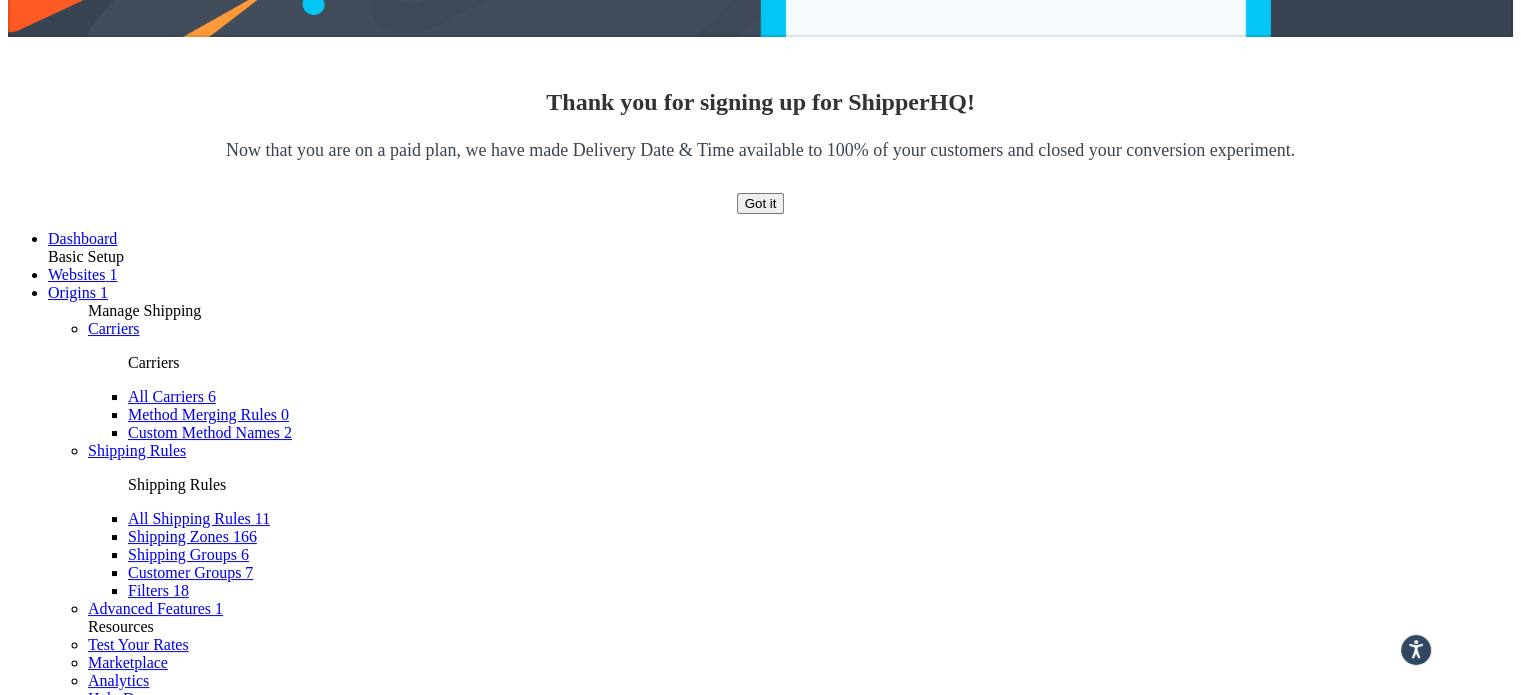 scroll, scrollTop: 900, scrollLeft: 0, axis: vertical 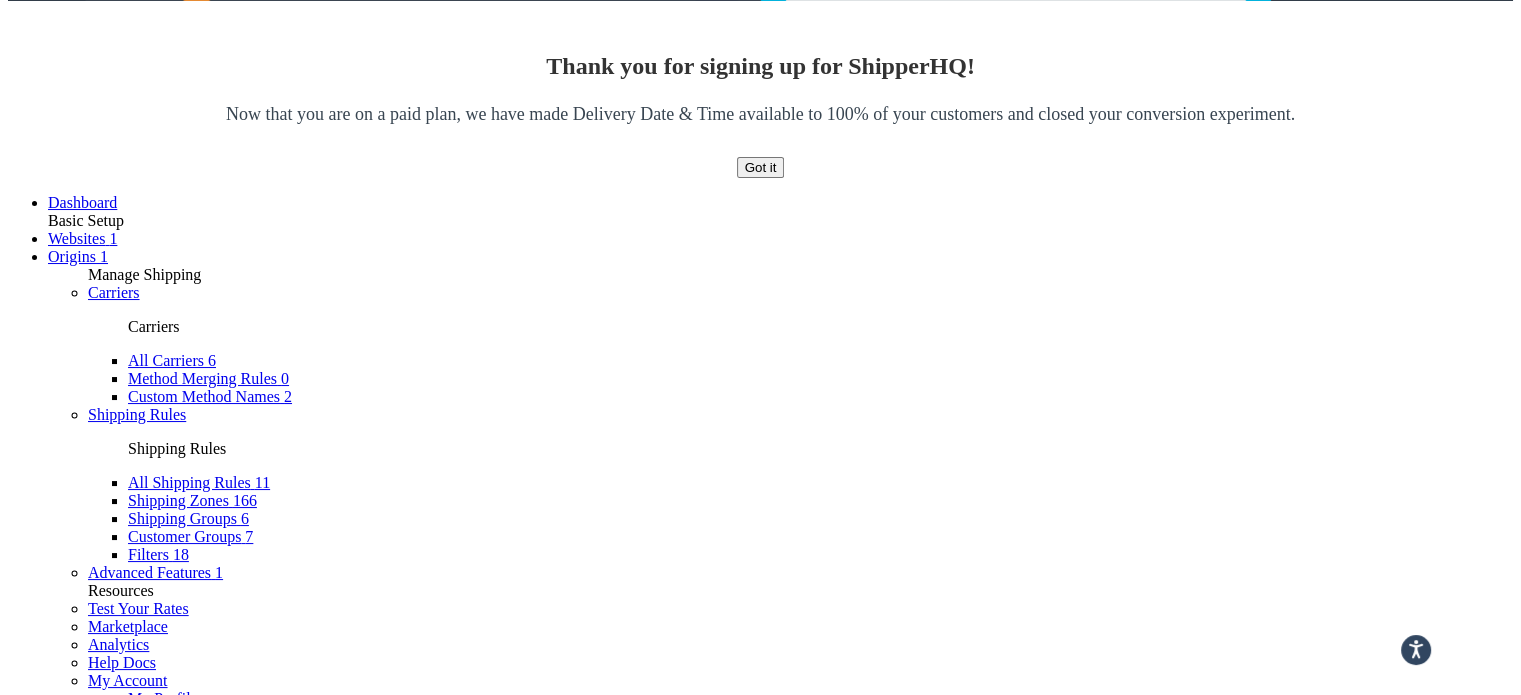 click on "10 15 25 50 100" at bounding box center (66, 3749) 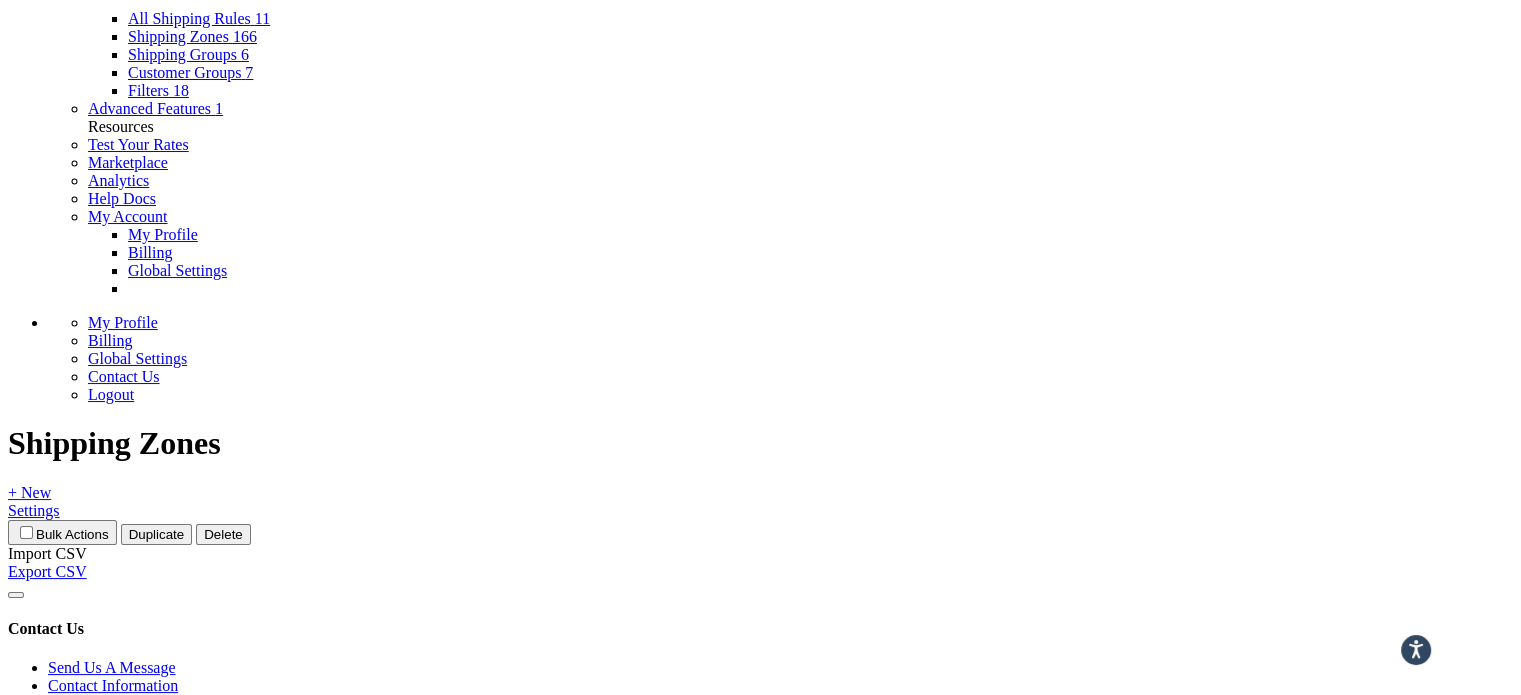 scroll, scrollTop: 1400, scrollLeft: 0, axis: vertical 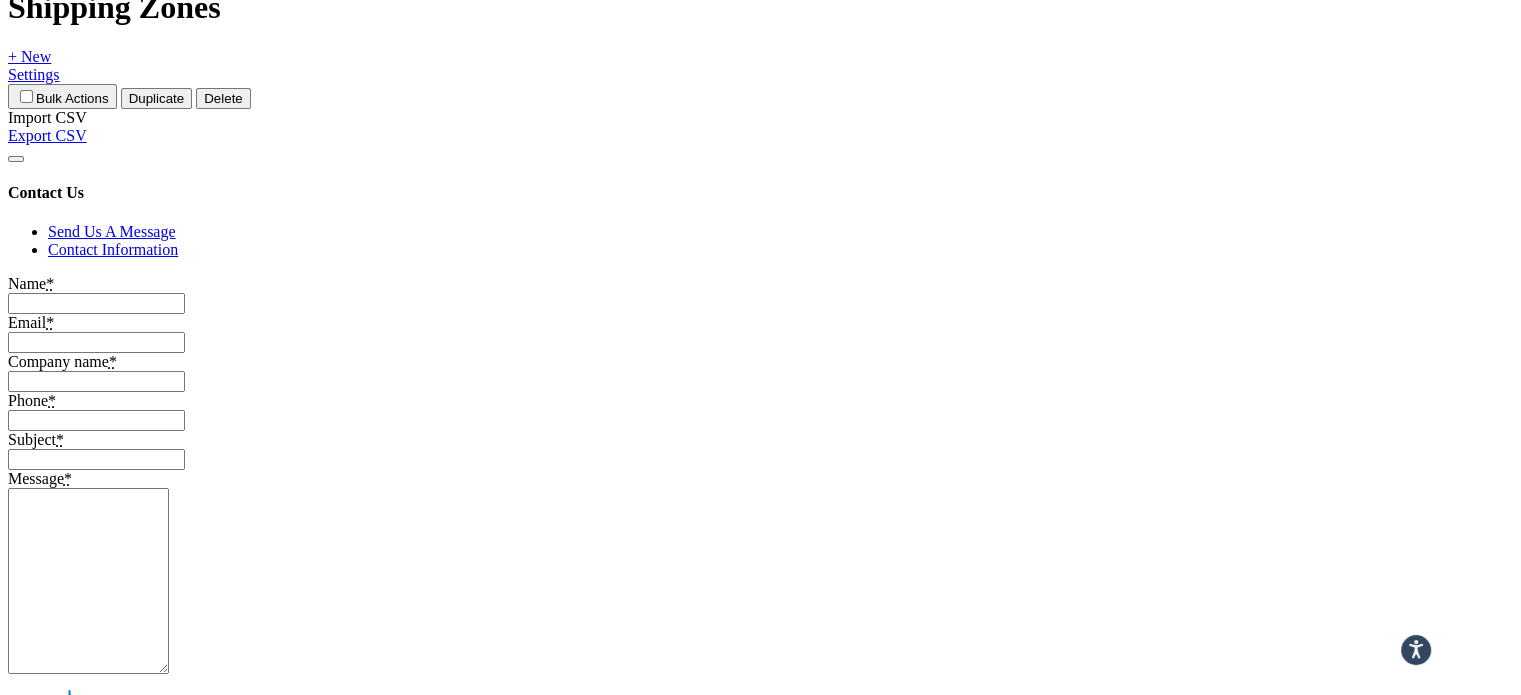 click on "Aust Post Adelaide" at bounding box center [234, 1788] 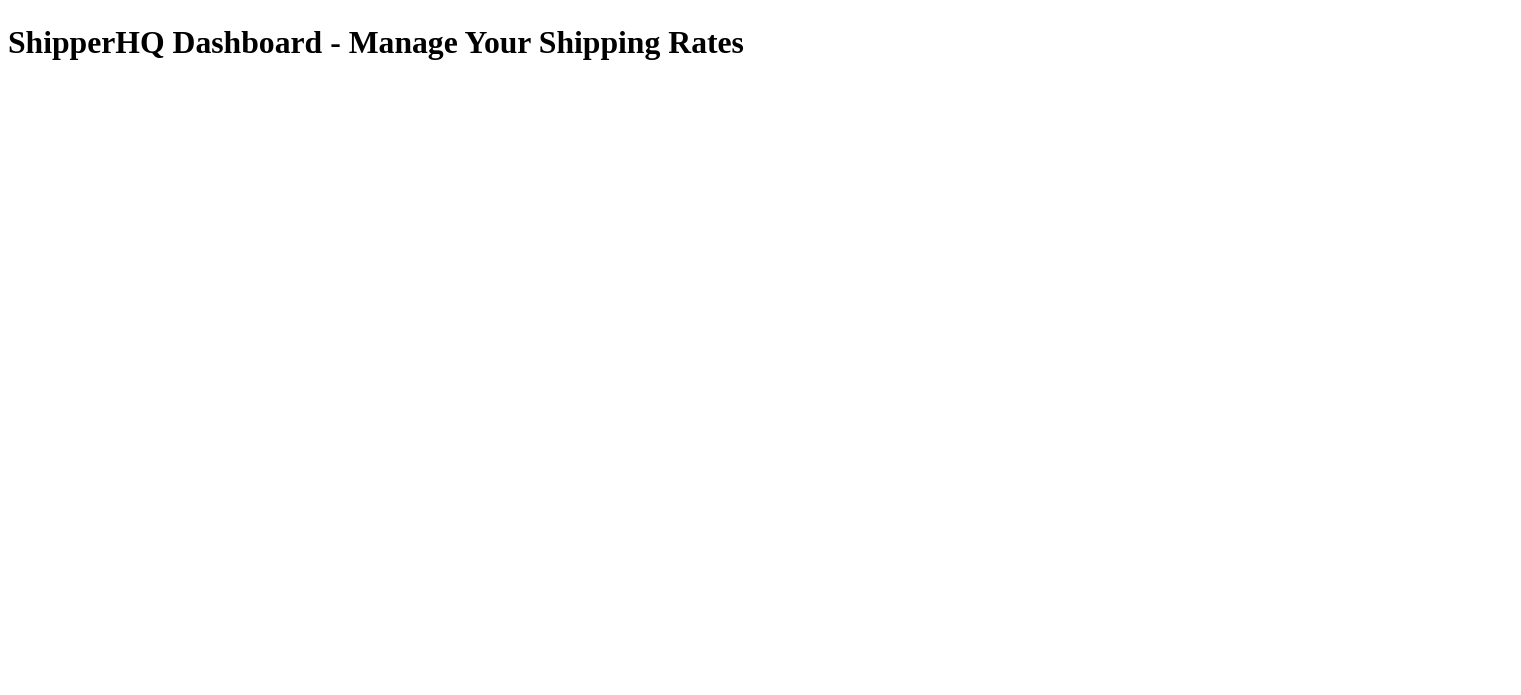 scroll, scrollTop: 0, scrollLeft: 0, axis: both 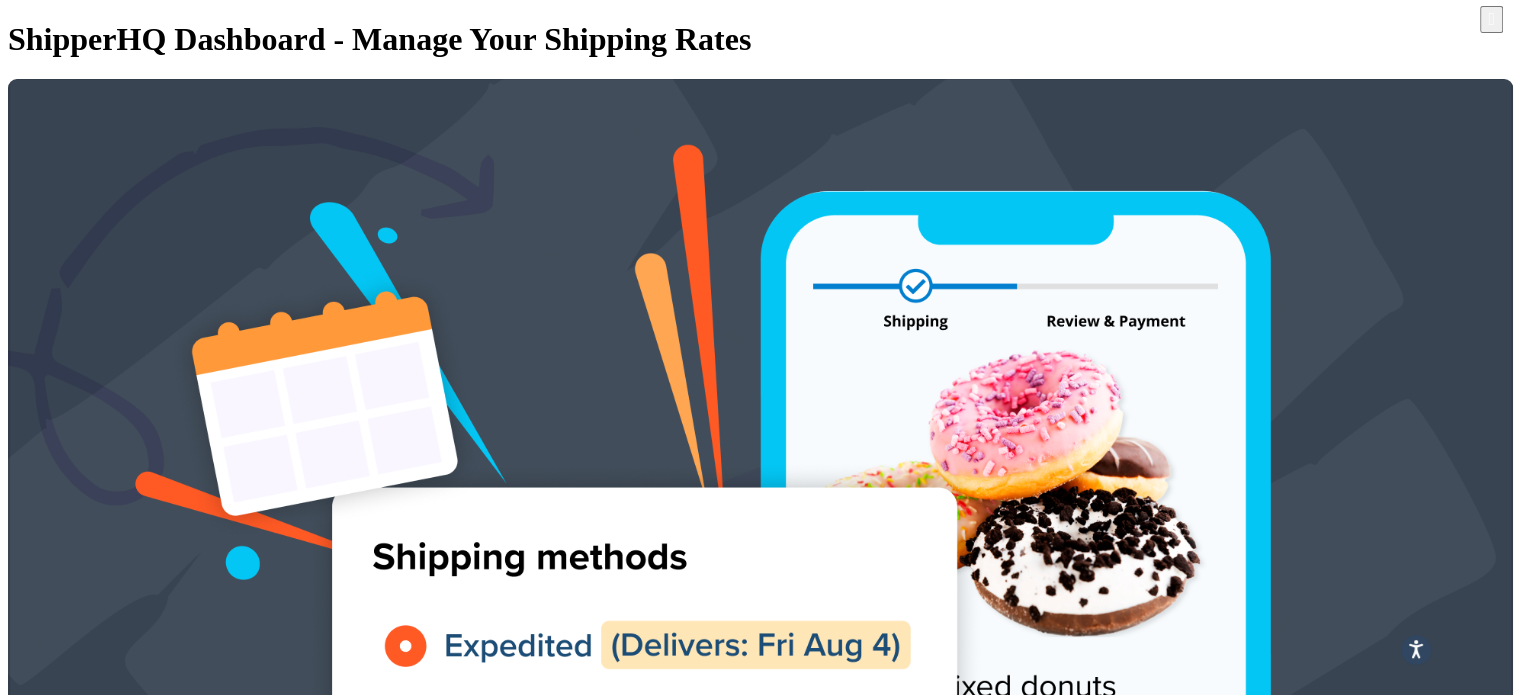 click on "aust post" at bounding box center (234, 4608) 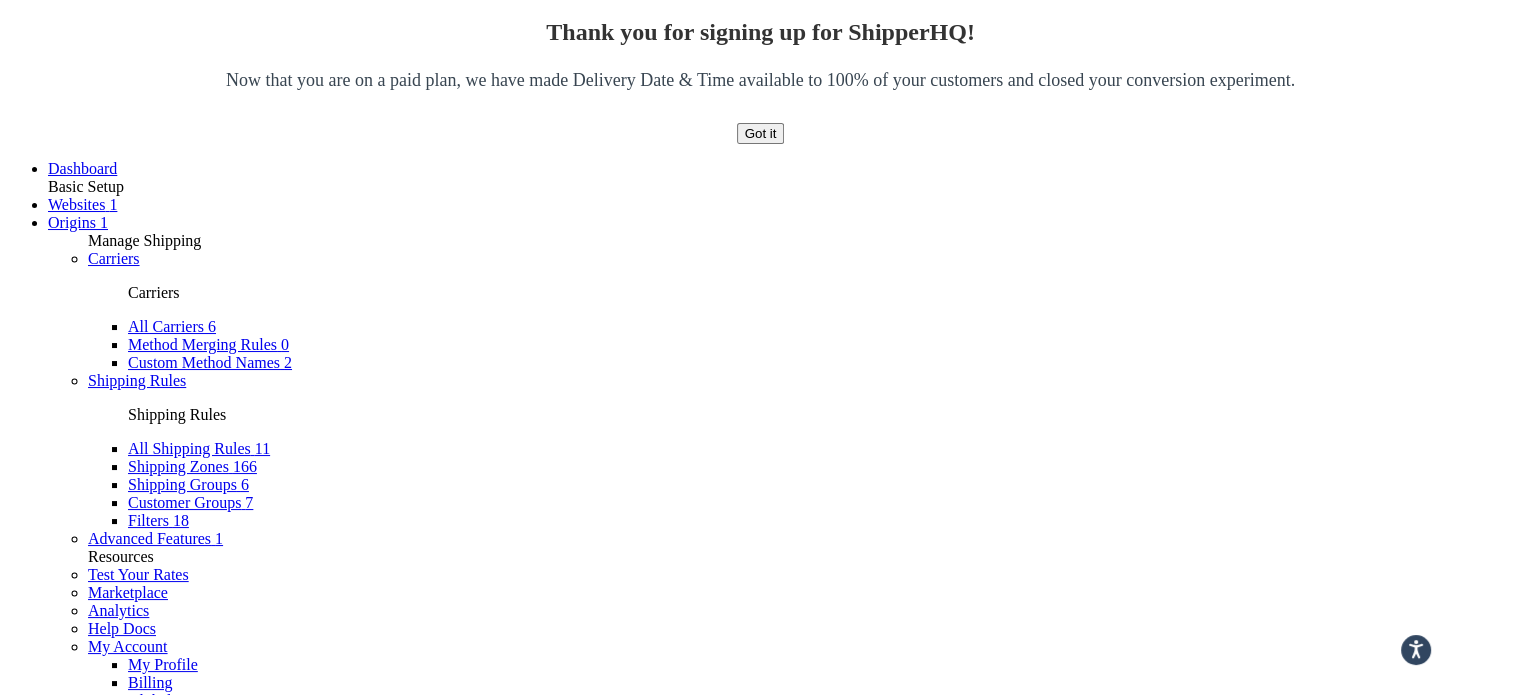 scroll, scrollTop: 900, scrollLeft: 0, axis: vertical 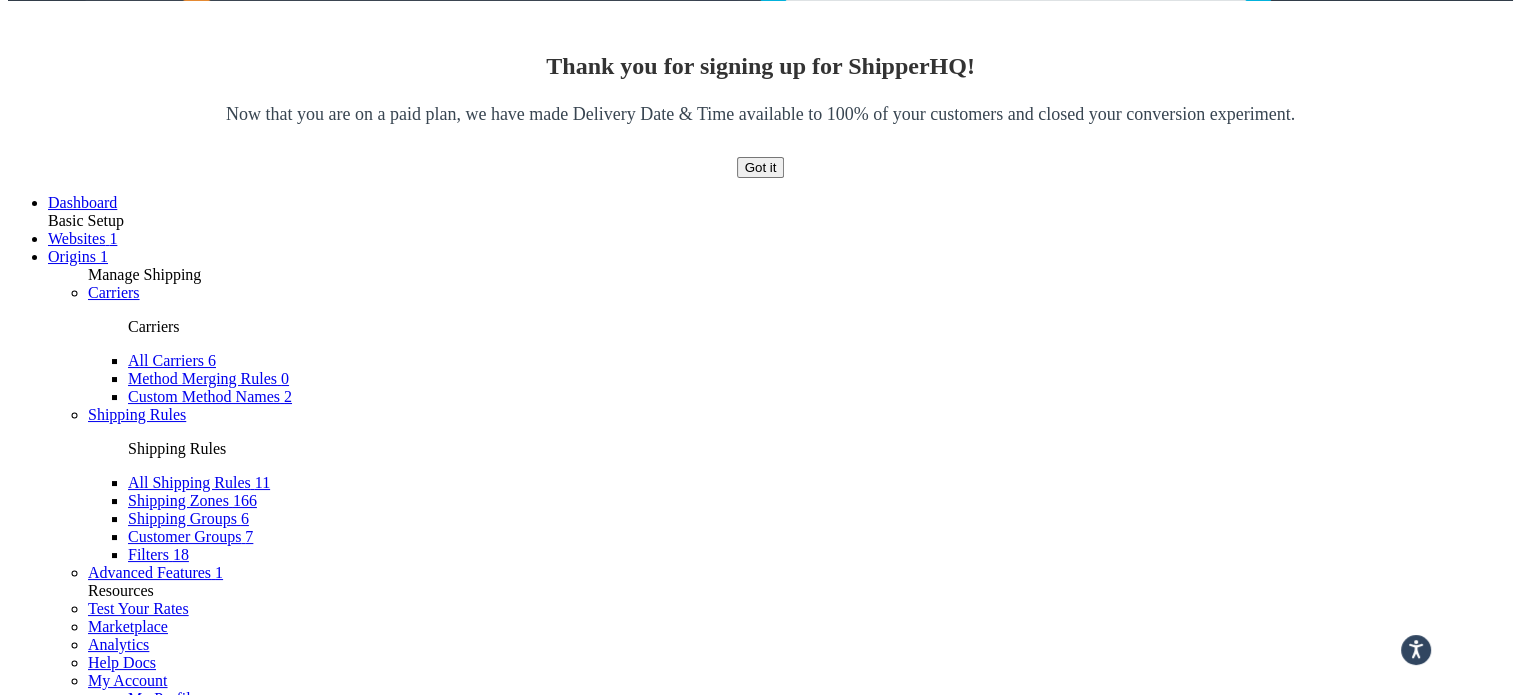 click on "10 15 25 50 100" at bounding box center [66, 3749] 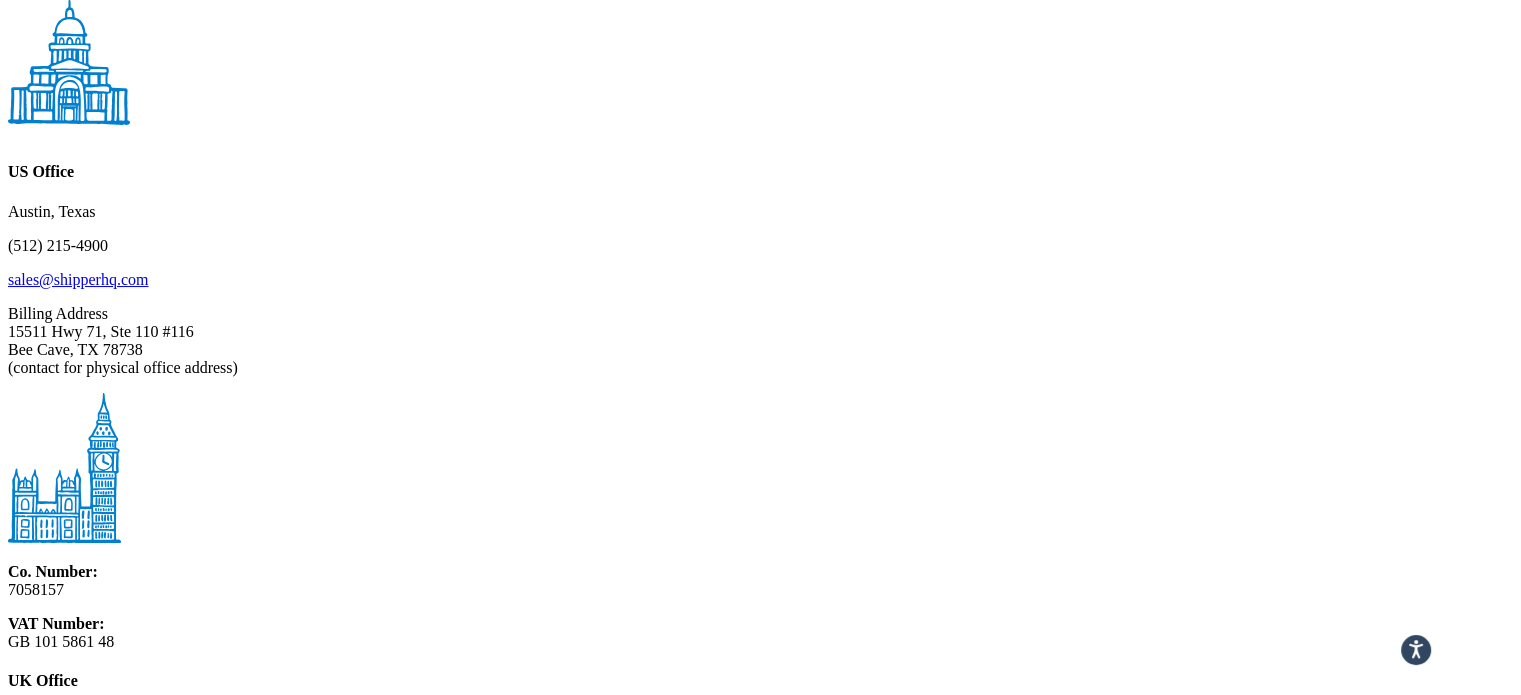 scroll, scrollTop: 2500, scrollLeft: 0, axis: vertical 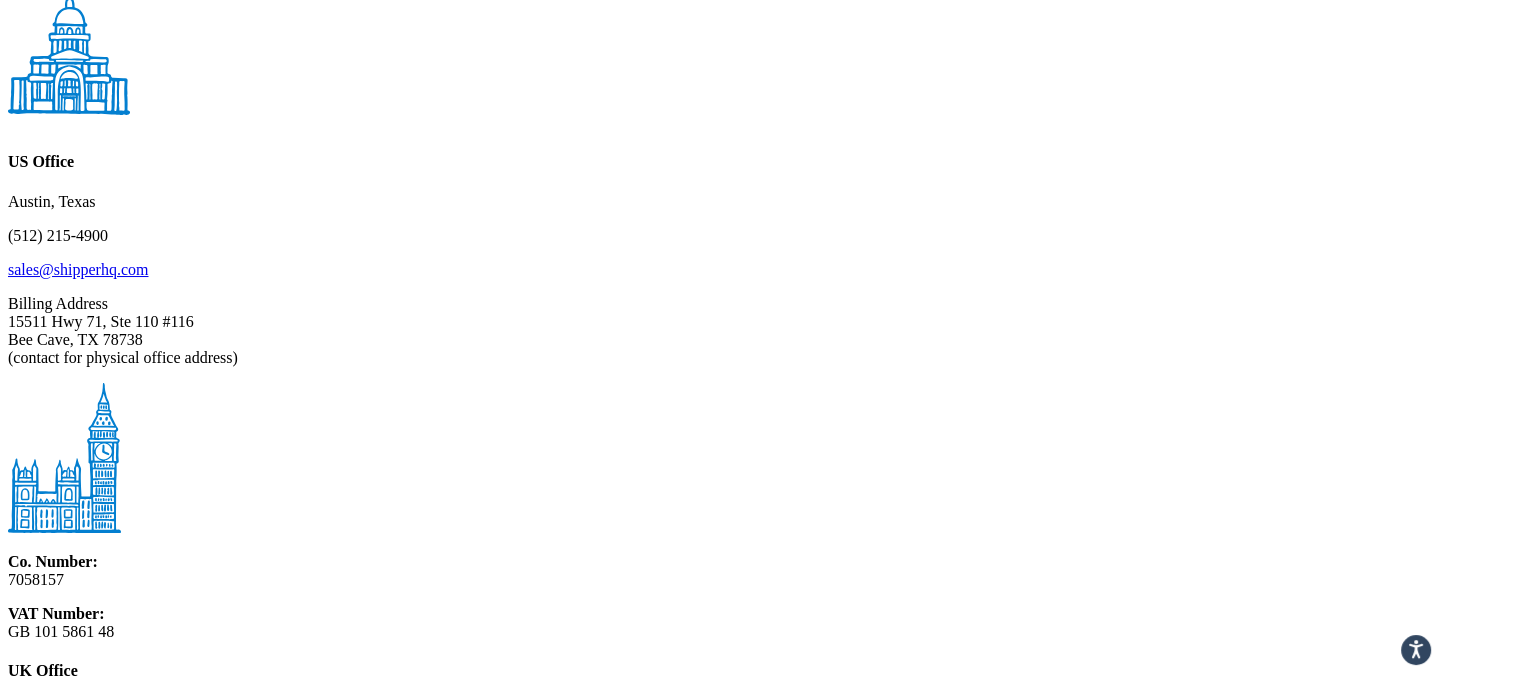 click on "Aust Post Semi Remote" at bounding box center (234, 1012) 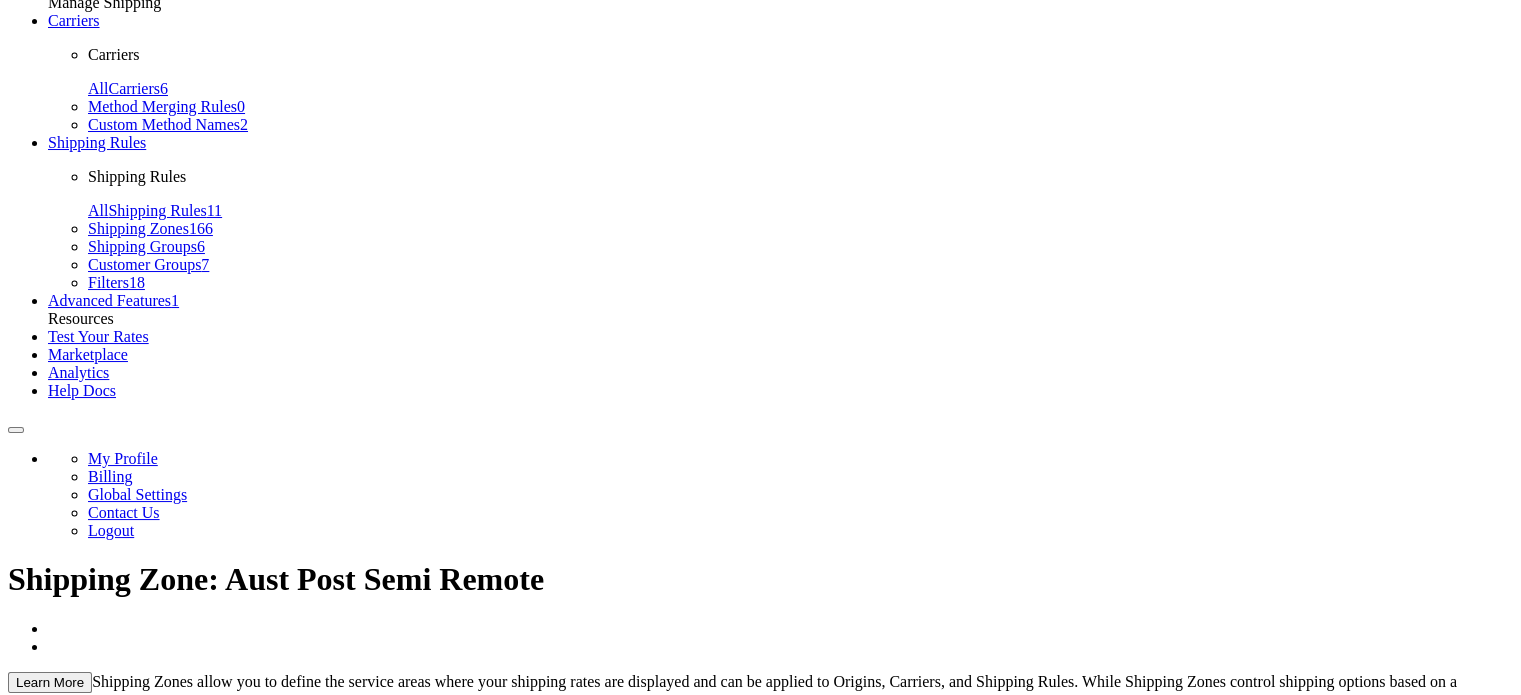 scroll, scrollTop: 544, scrollLeft: 0, axis: vertical 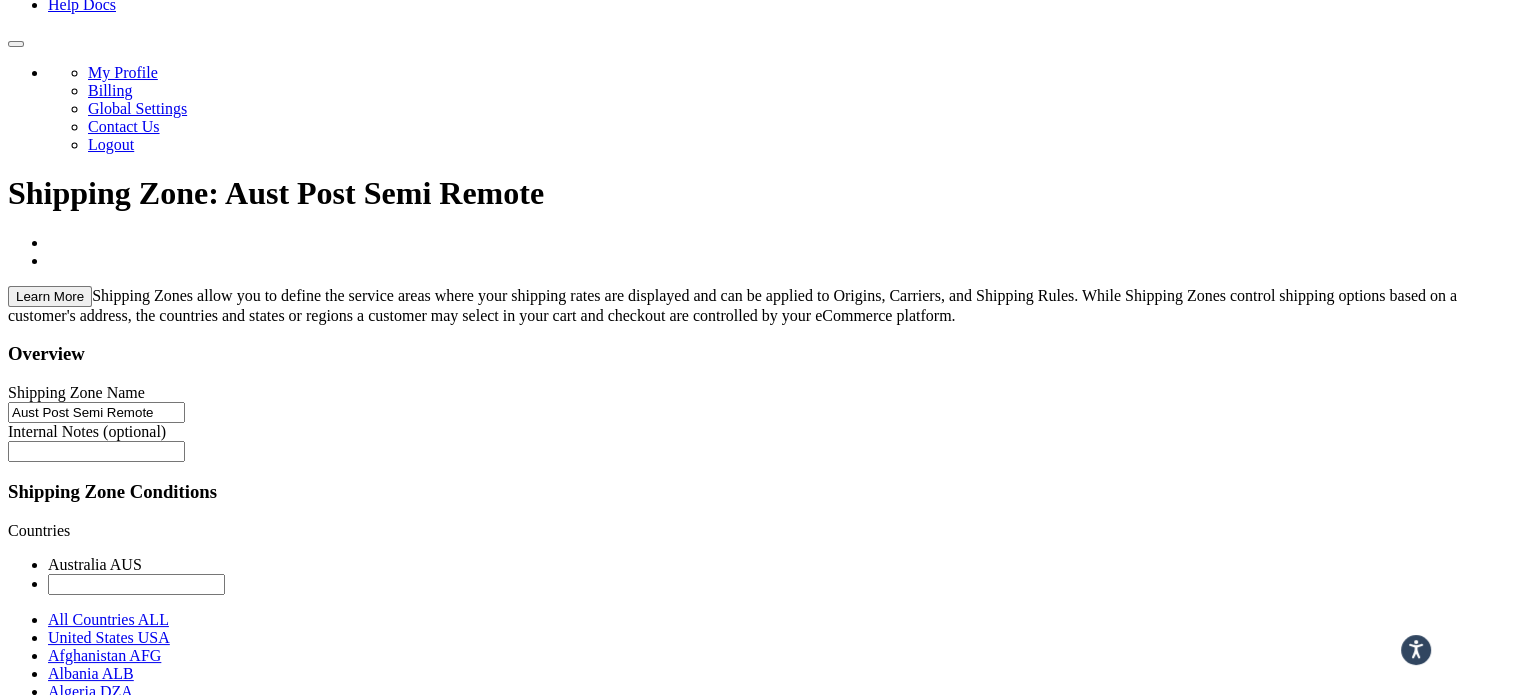 drag, startPoint x: 544, startPoint y: 412, endPoint x: 621, endPoint y: 413, distance: 77.00649 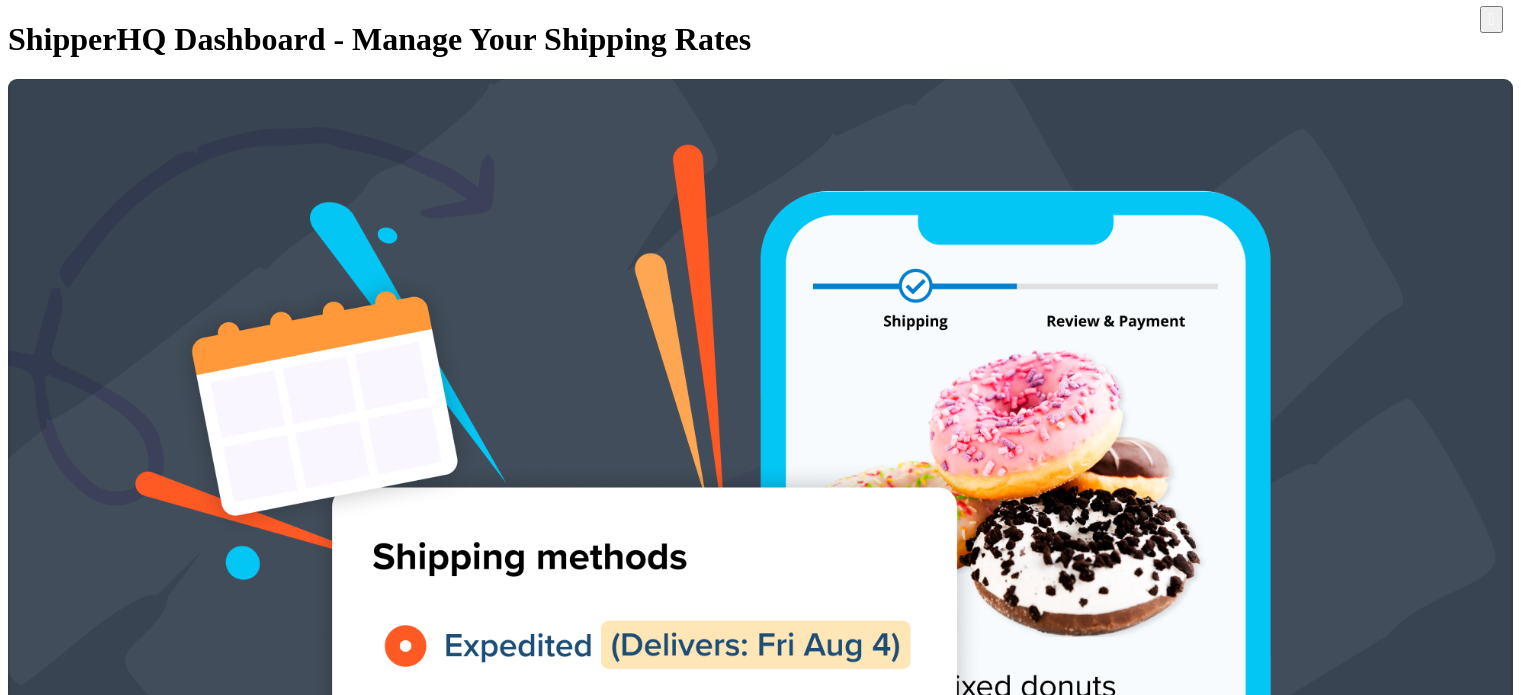 scroll, scrollTop: 0, scrollLeft: 0, axis: both 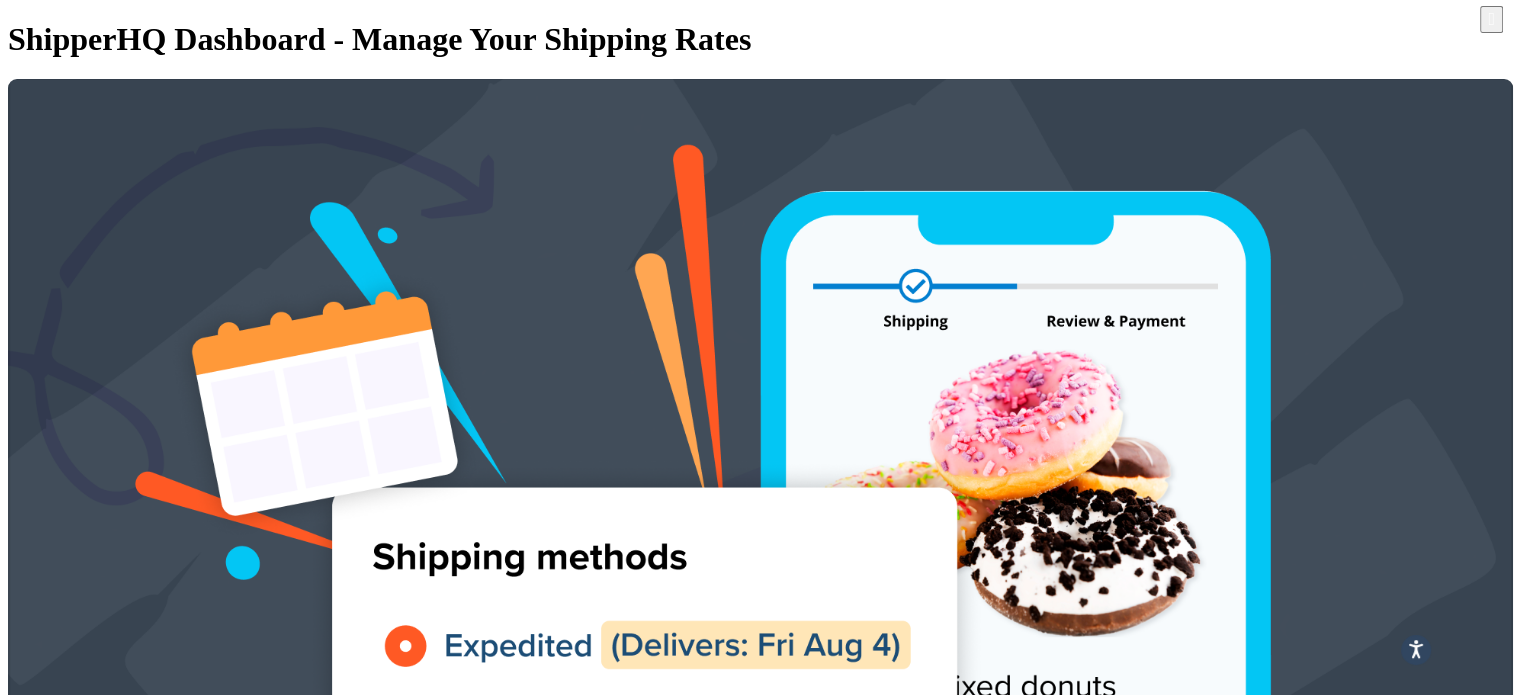 click at bounding box center [234, 4644] 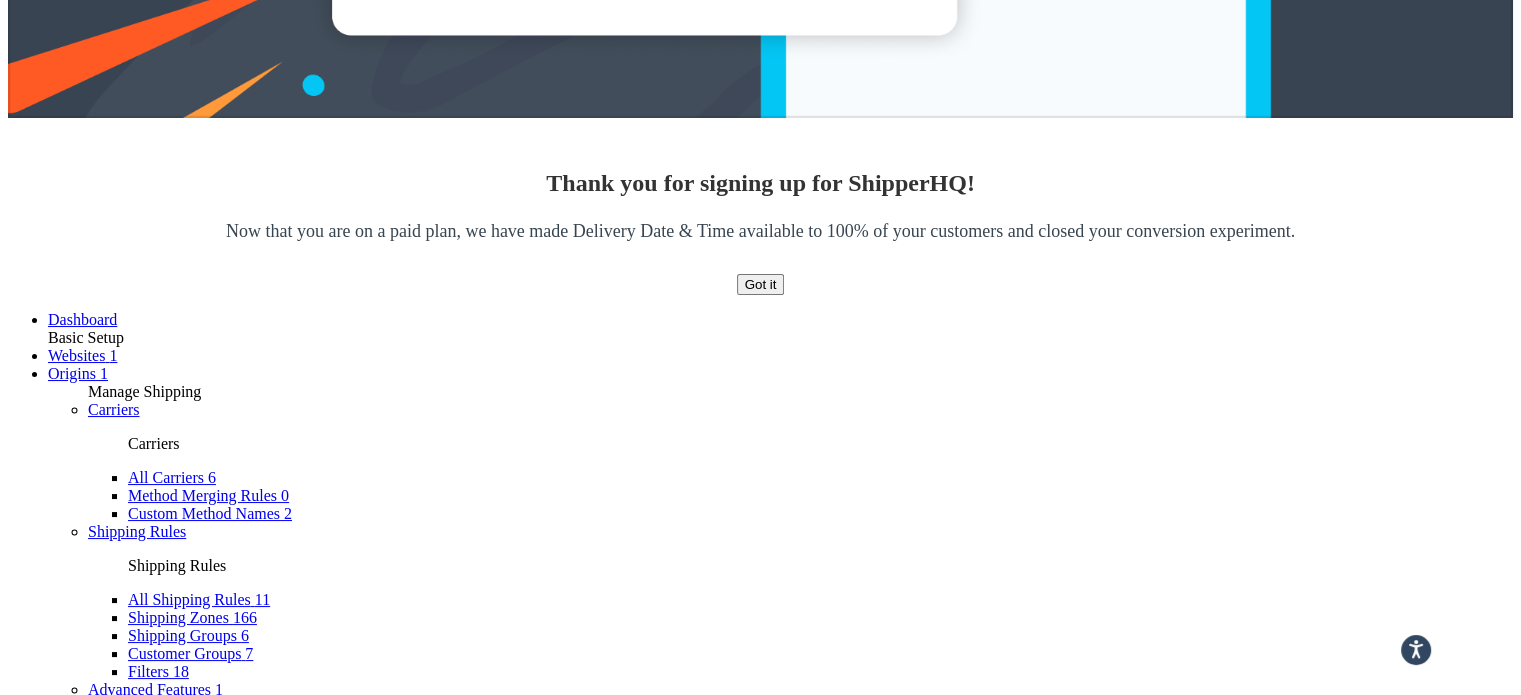 scroll, scrollTop: 1200, scrollLeft: 0, axis: vertical 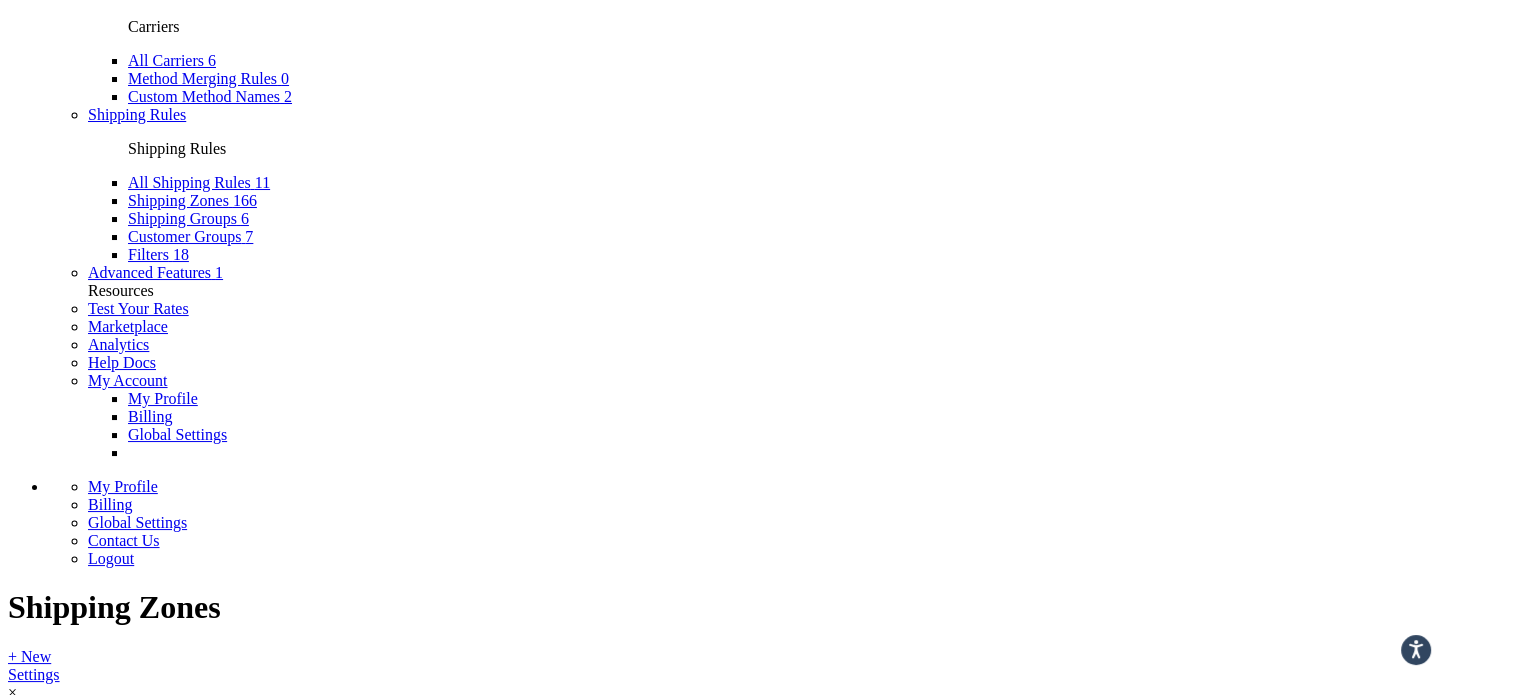 click on "10 15 25 50 100" at bounding box center [66, 3485] 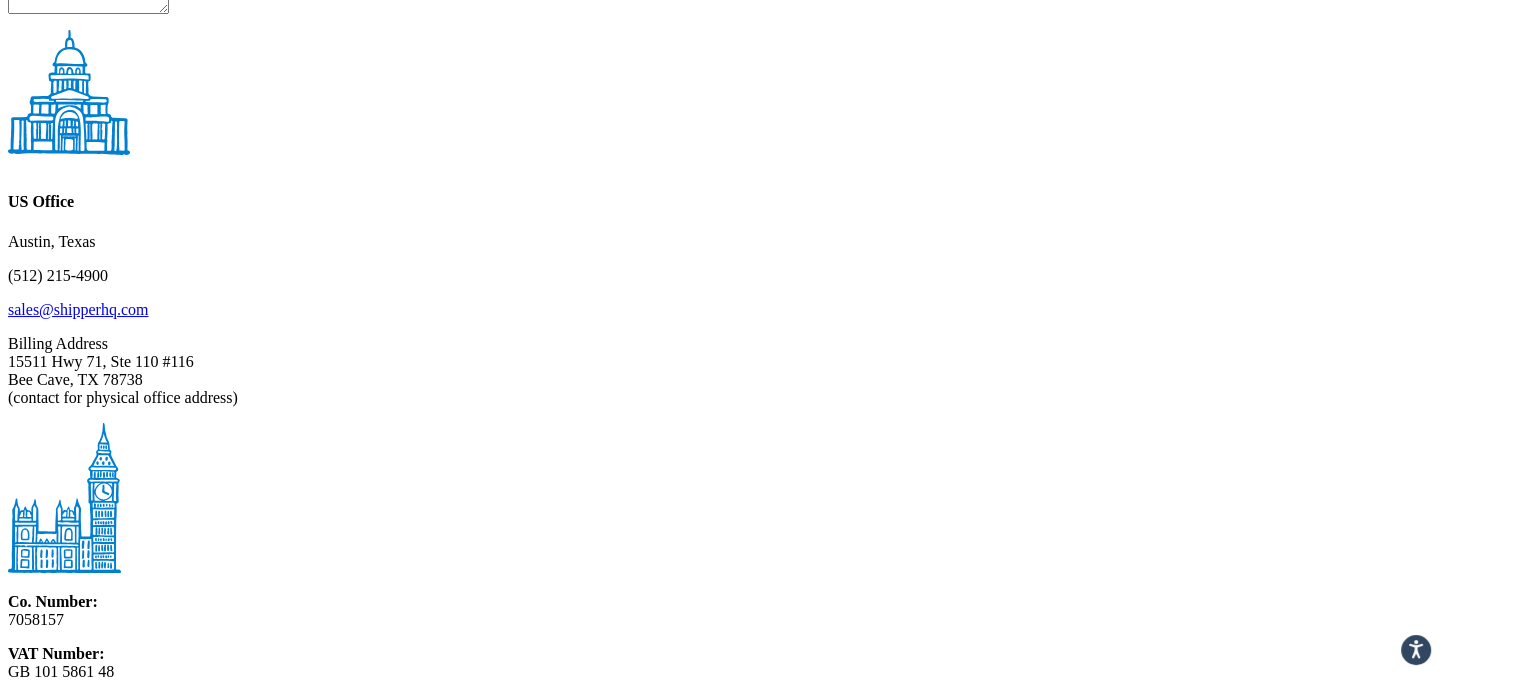scroll, scrollTop: 2500, scrollLeft: 0, axis: vertical 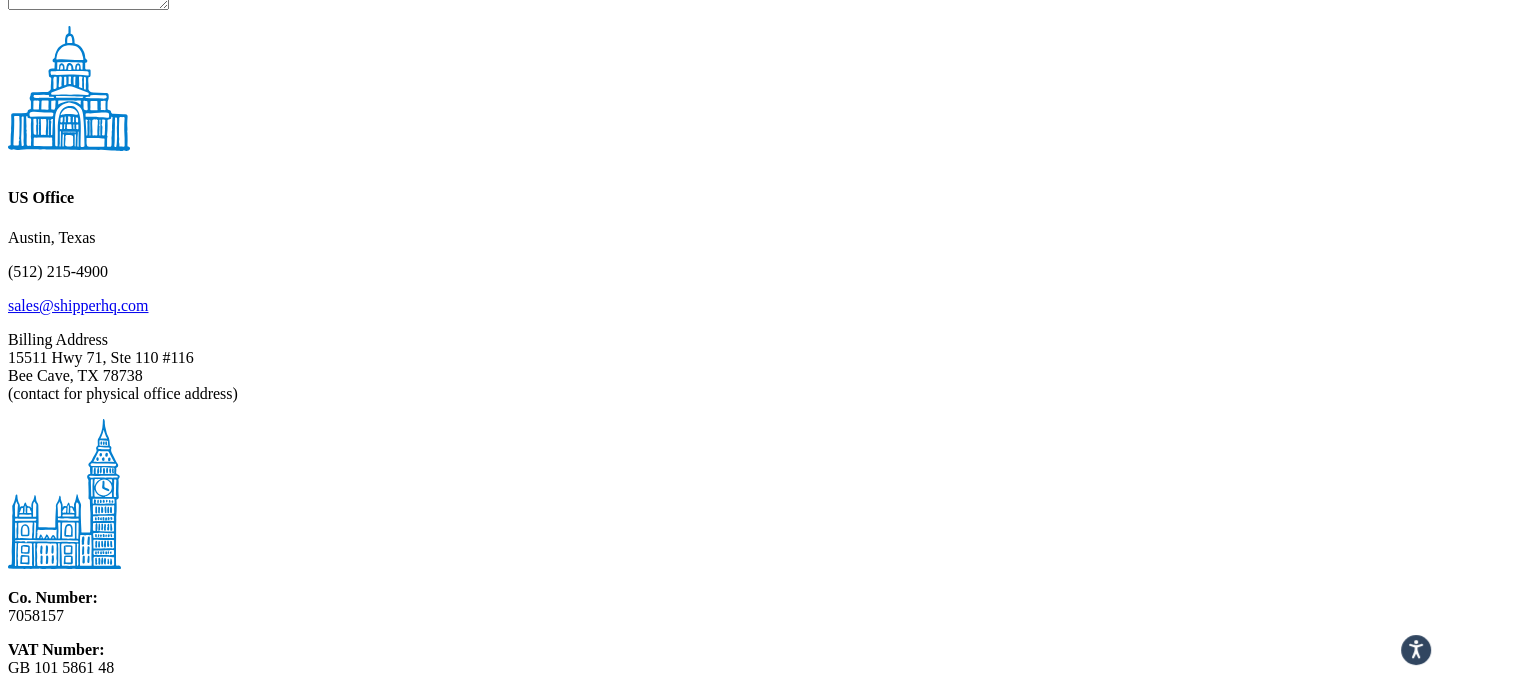 click on "Aust Post Remote" at bounding box center [234, 1124] 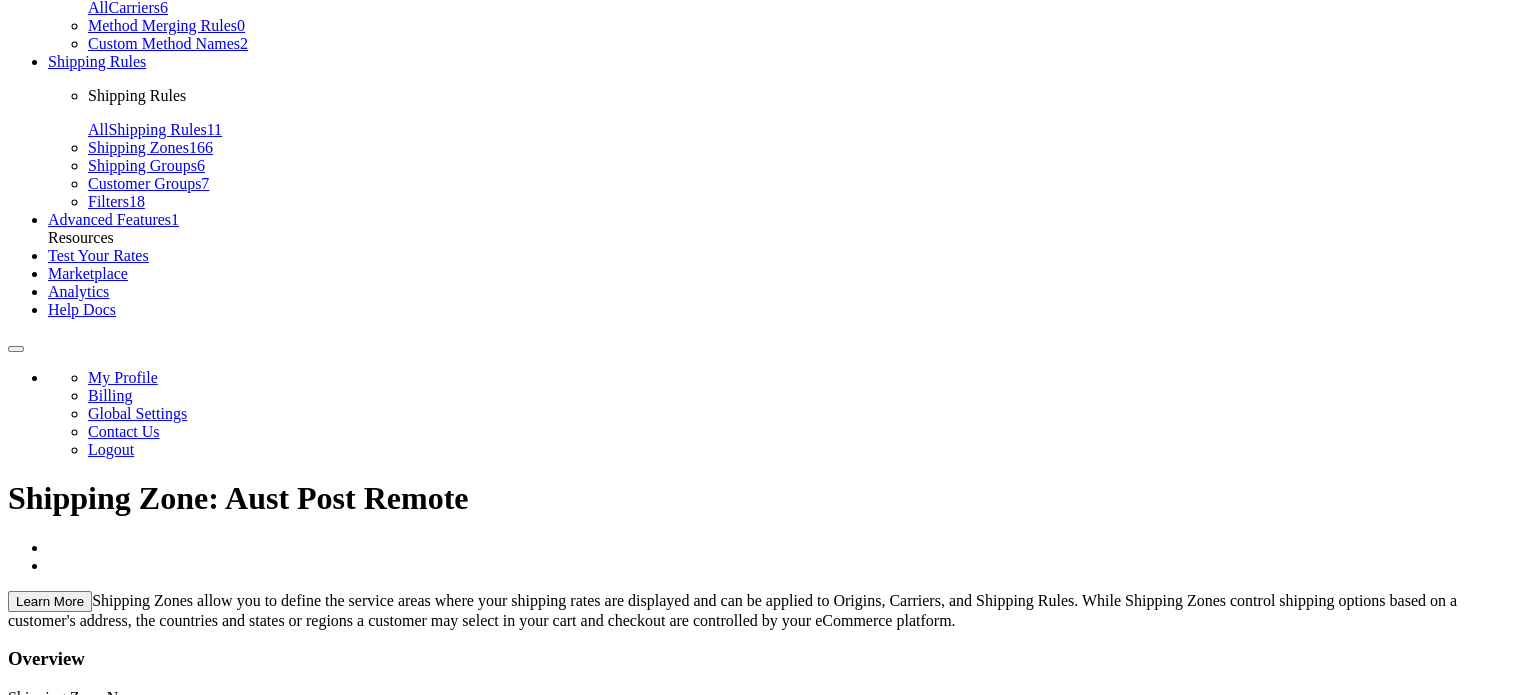 scroll, scrollTop: 544, scrollLeft: 0, axis: vertical 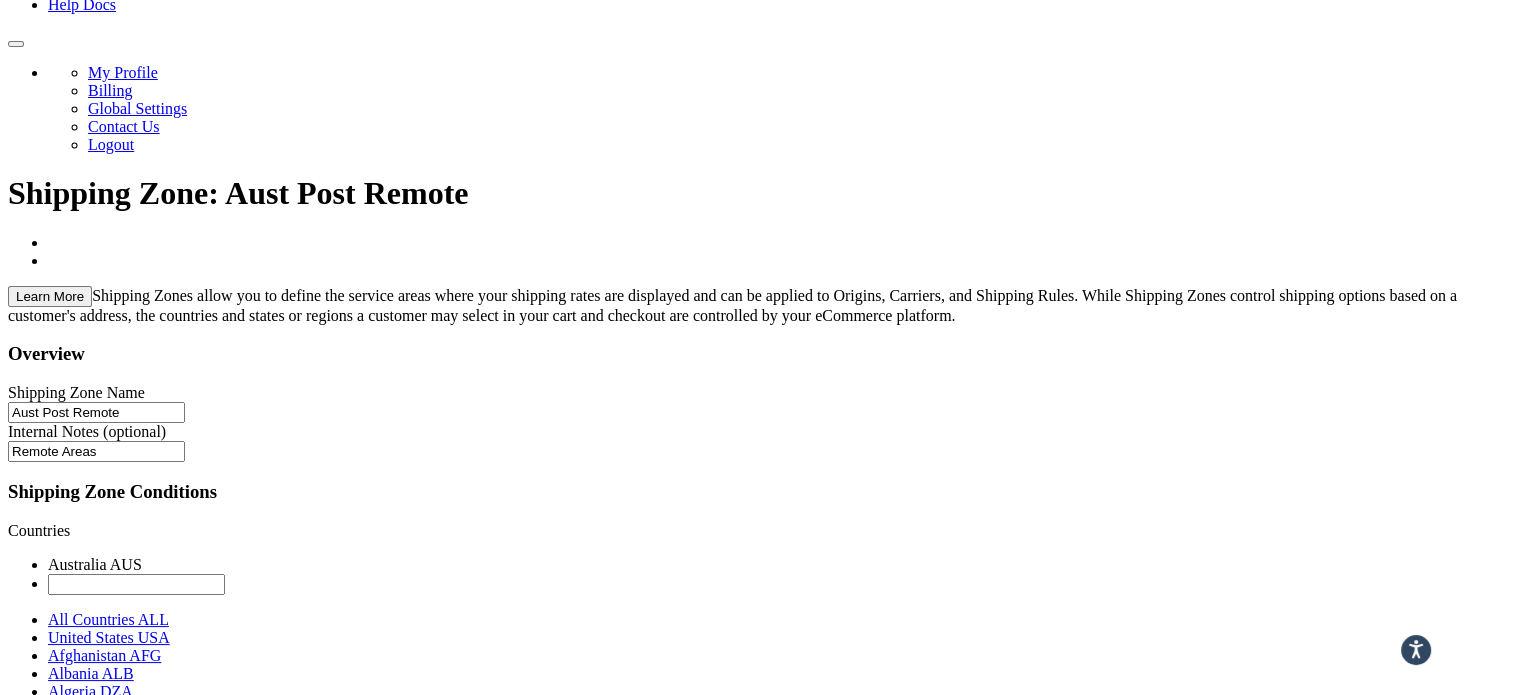 click on "2328-2388, 2440-2441, 2449, 2453-2454, 2536-2554, 2575-2577, 2621-2639, 2644-2646, 2649, 2651-2707, 2710-2714, 2716, 2720-2730, 2787-2800, 2801-2879, 4309-4314, 4351-4354, 4356-4365, 4390, 4409-4424, 4426-4453, 4454-4499, 4580-4581, 4711-4740, 4741-4799, 4425, 4582-4654, 4656-4693, 4831-4858, 4861-4867, 4869, 4871-4999, 6275, 6215-6559, 6561-6700, 6701-6797, 0801-0999" at bounding box center [88, 5322] 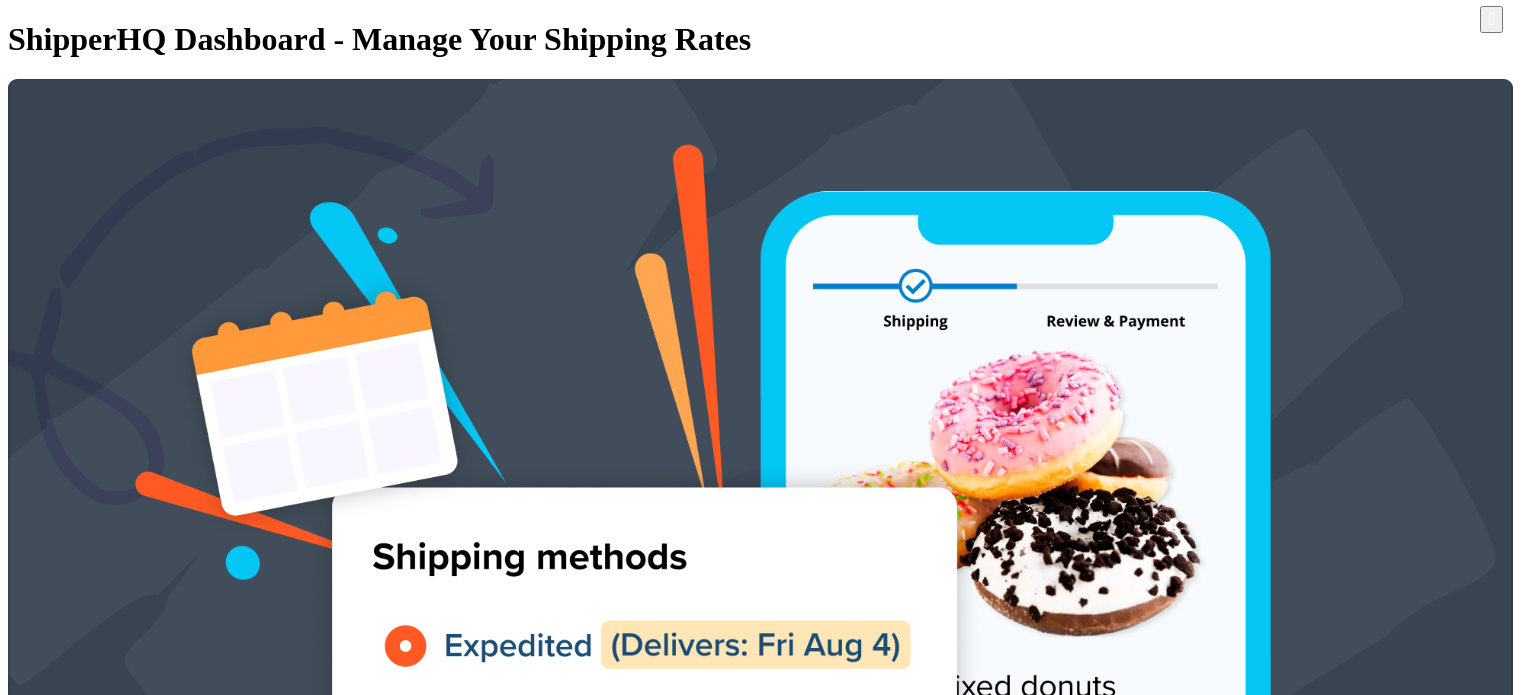 scroll, scrollTop: 0, scrollLeft: 0, axis: both 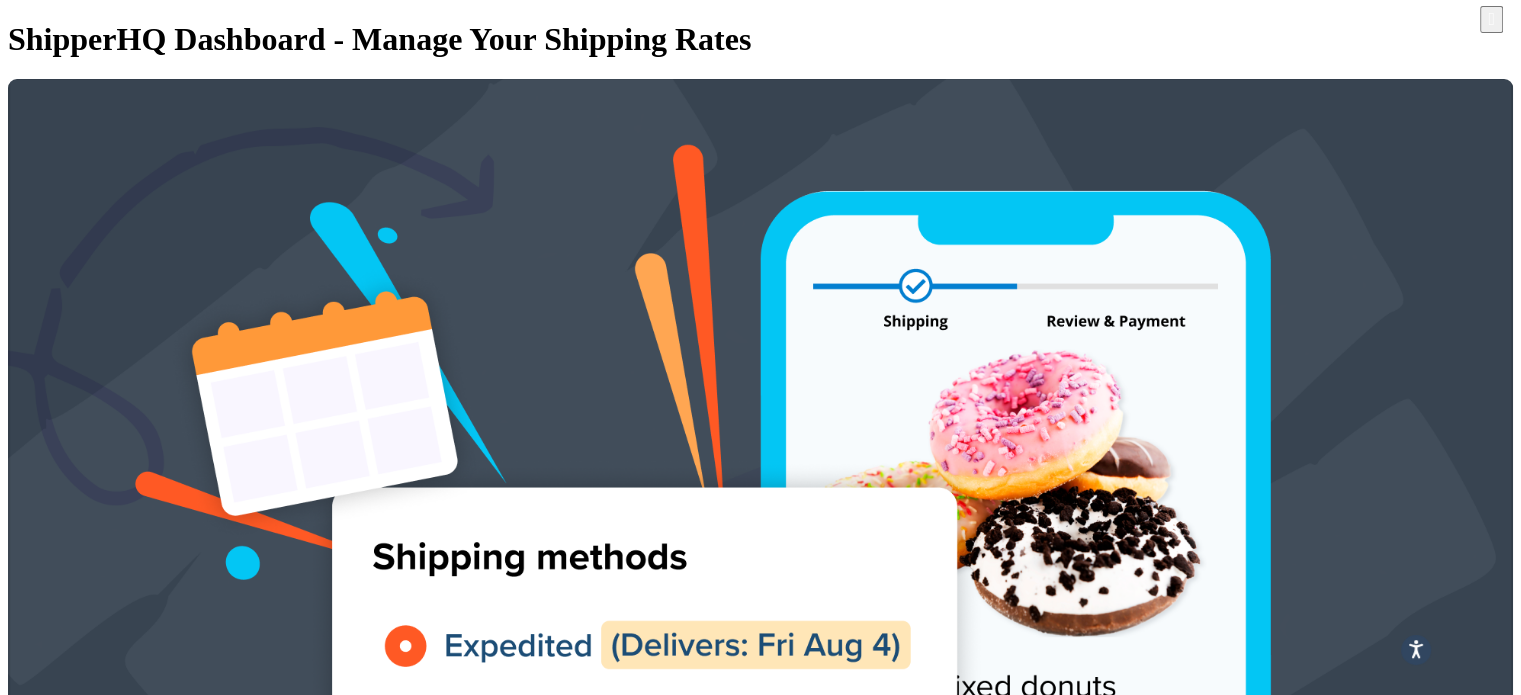 click at bounding box center [234, 4644] 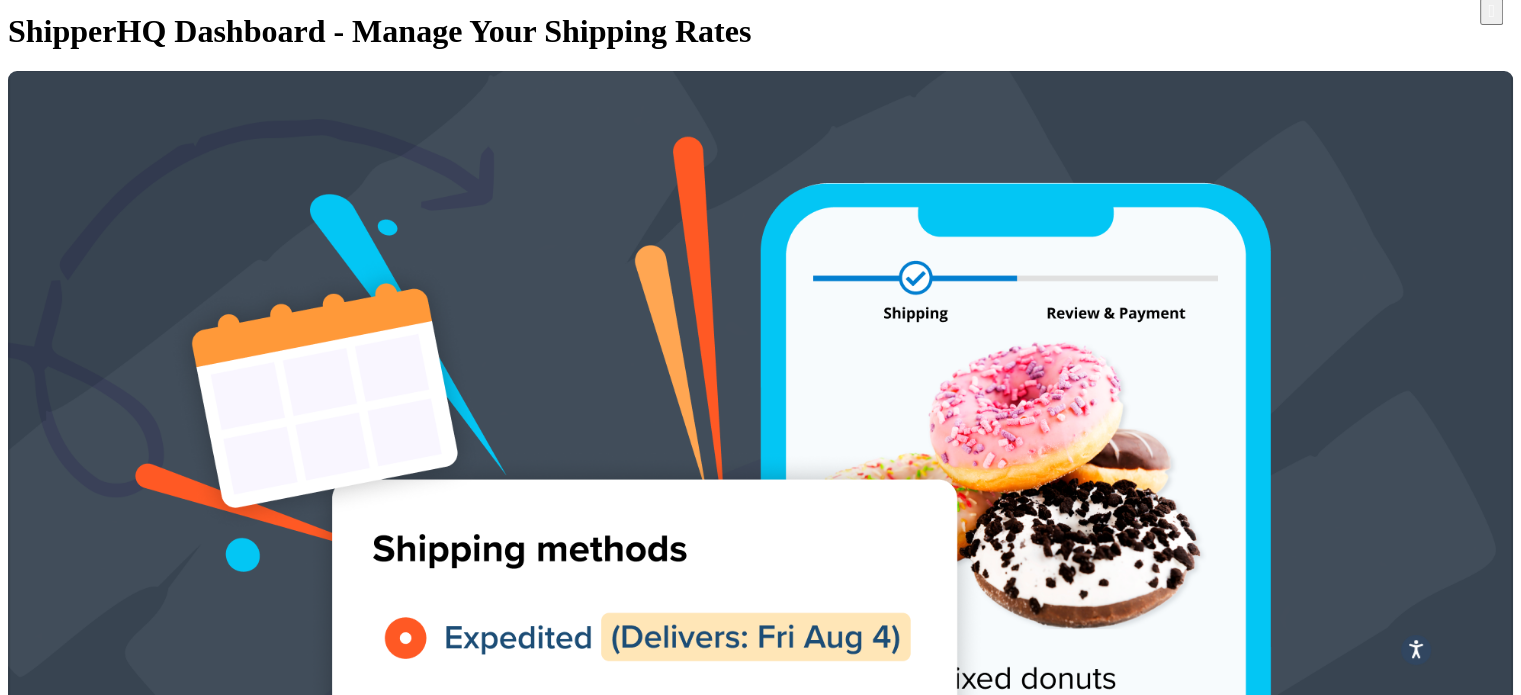 scroll, scrollTop: 0, scrollLeft: 0, axis: both 